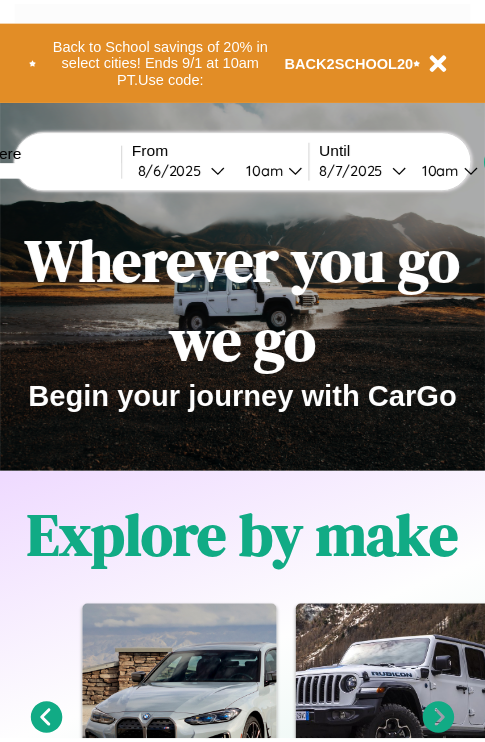 scroll, scrollTop: 0, scrollLeft: 0, axis: both 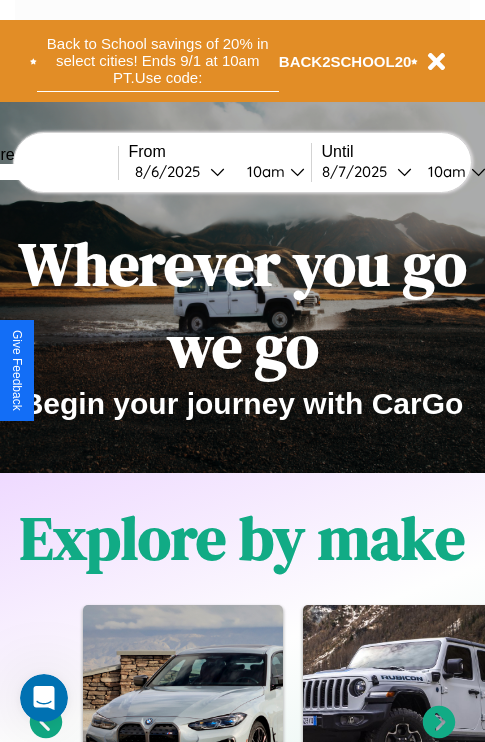 click on "Back to School savings of 20% in select cities! Ends 9/1 at 10am PT.  Use code:" at bounding box center (158, 61) 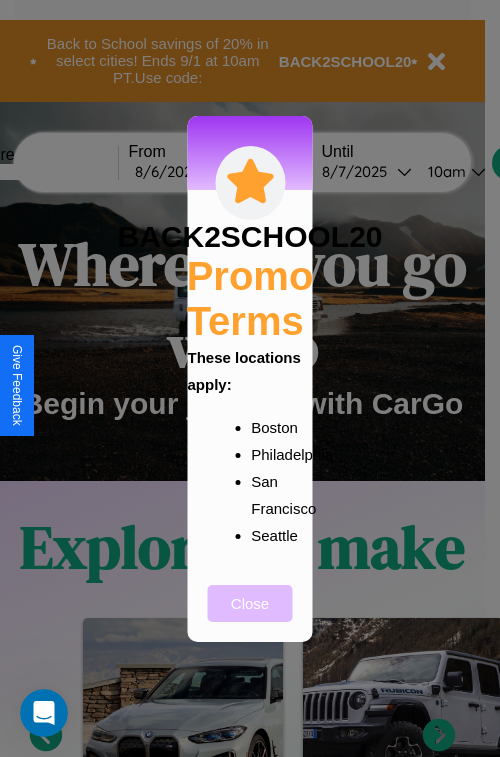 click on "Close" at bounding box center (250, 603) 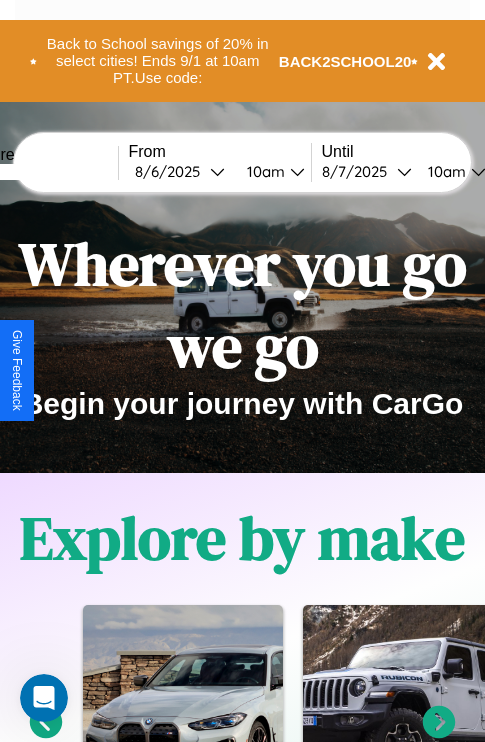 click at bounding box center (43, 172) 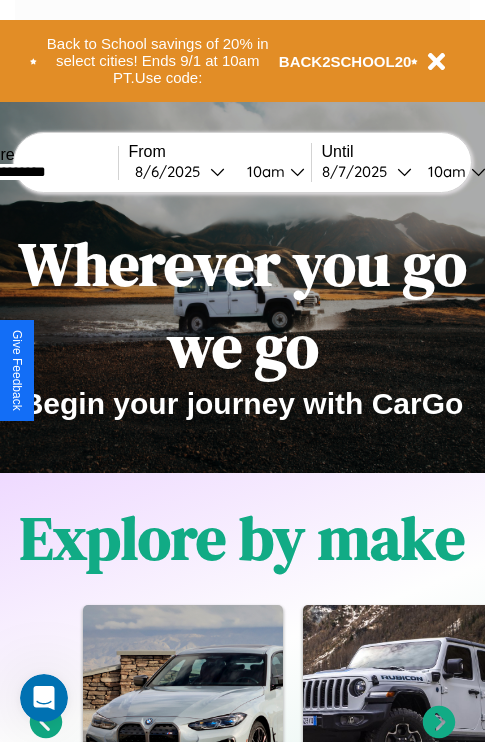 type on "**********" 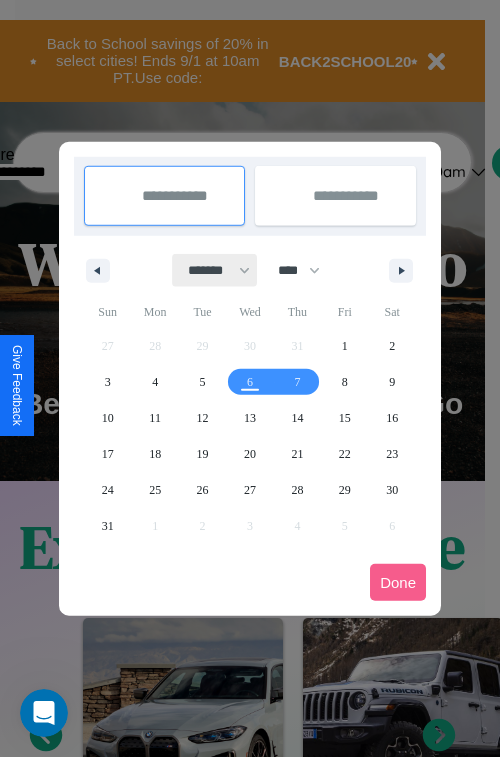 click on "******* ******** ***** ***** *** **** **** ****** ********* ******* ******** ********" at bounding box center [215, 270] 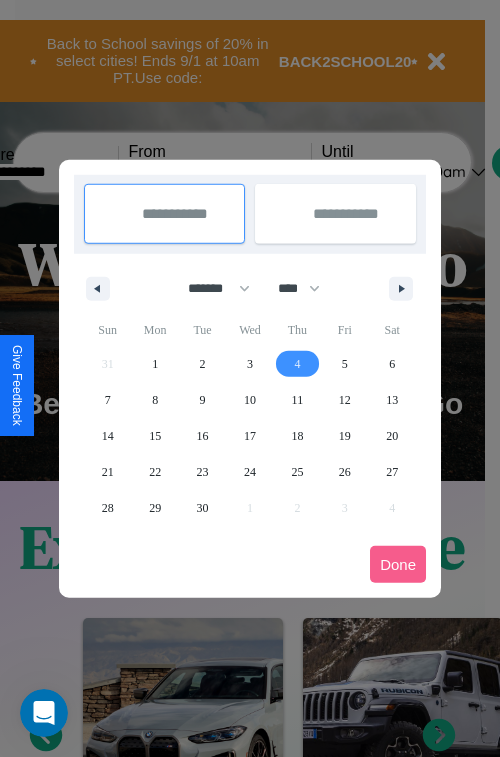 click on "4" at bounding box center (297, 364) 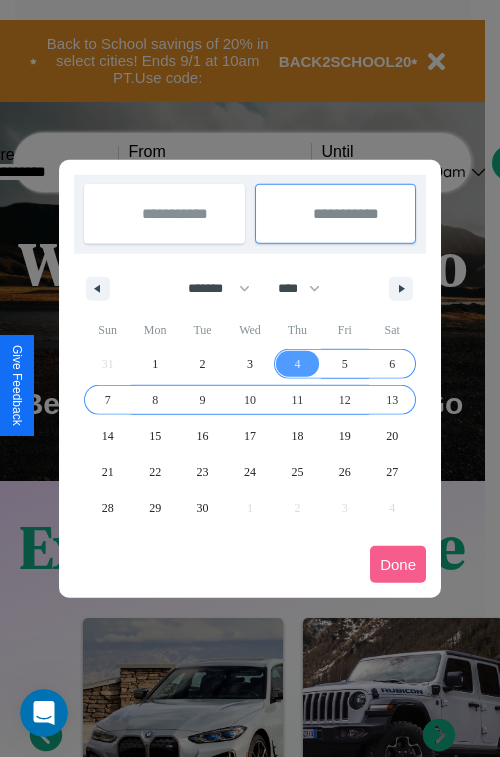 click on "13" at bounding box center [392, 400] 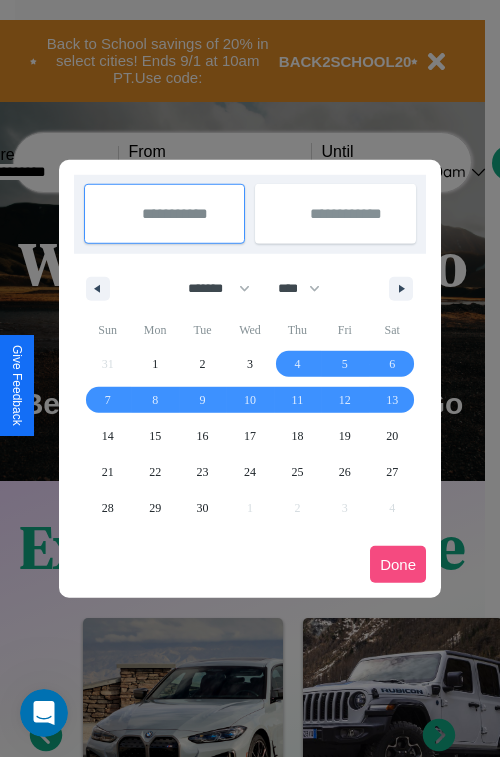 click on "Done" at bounding box center (398, 564) 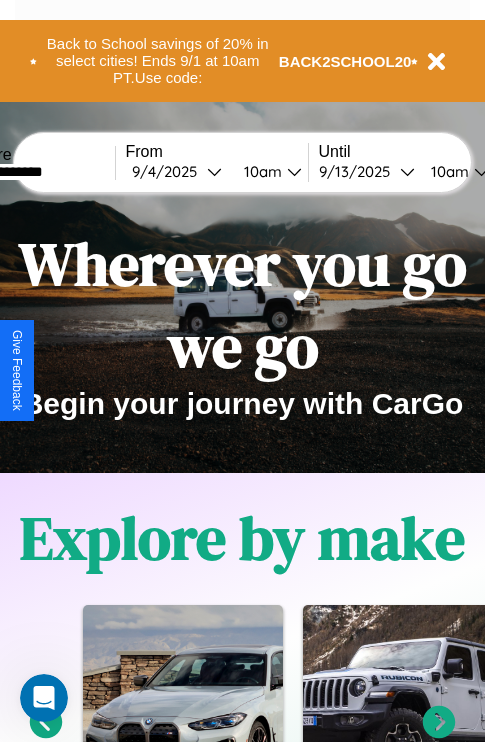 click on "10am" at bounding box center (260, 171) 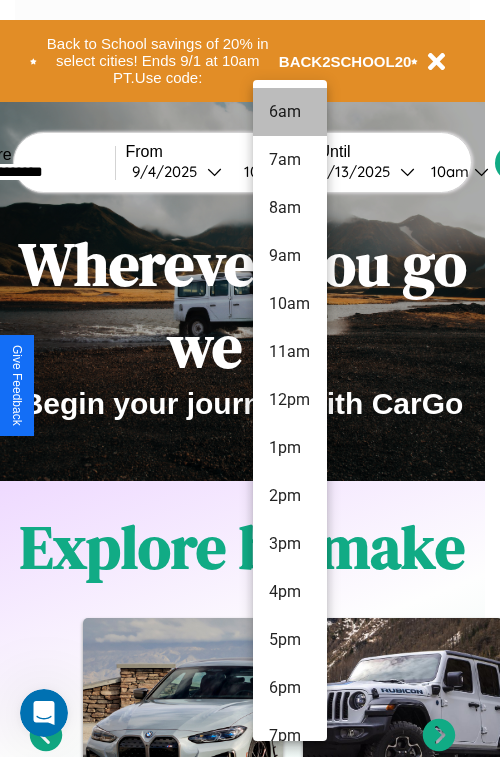 click on "6am" at bounding box center (290, 112) 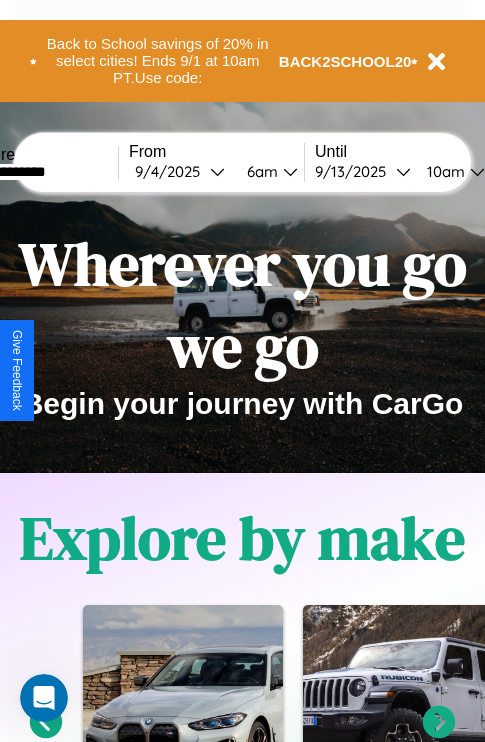 click on "10am" at bounding box center [443, 171] 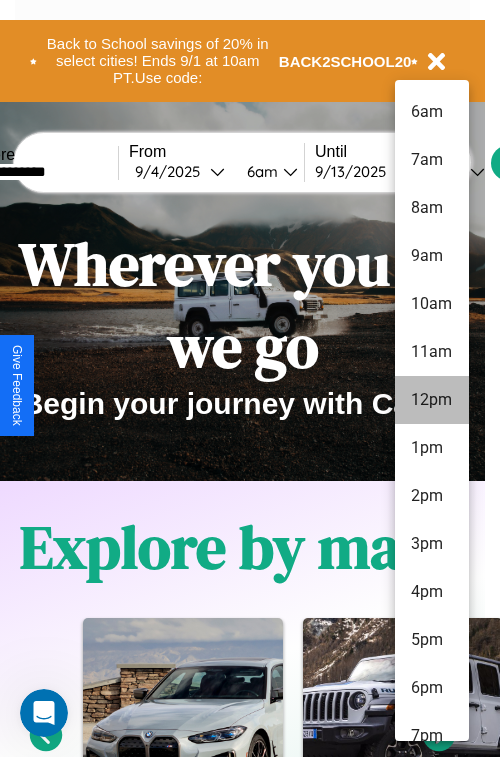 click on "12pm" at bounding box center (432, 400) 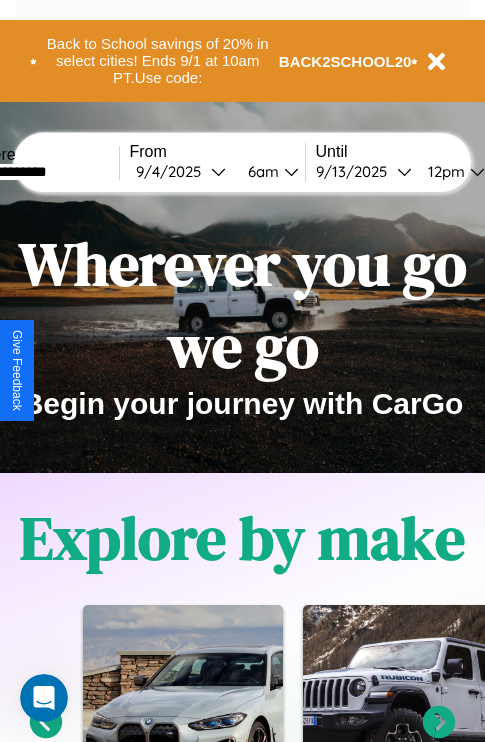 scroll, scrollTop: 0, scrollLeft: 68, axis: horizontal 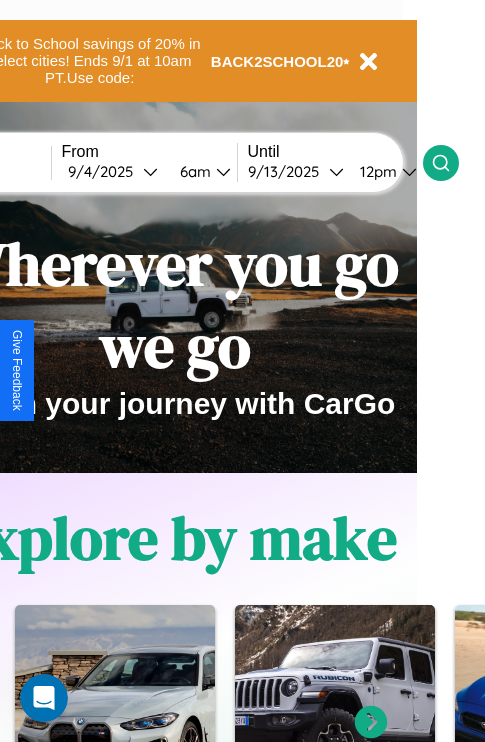 click 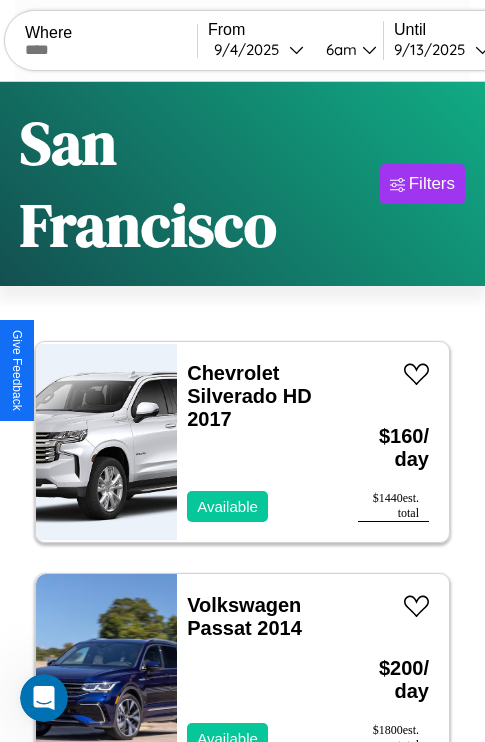 scroll, scrollTop: 74, scrollLeft: 0, axis: vertical 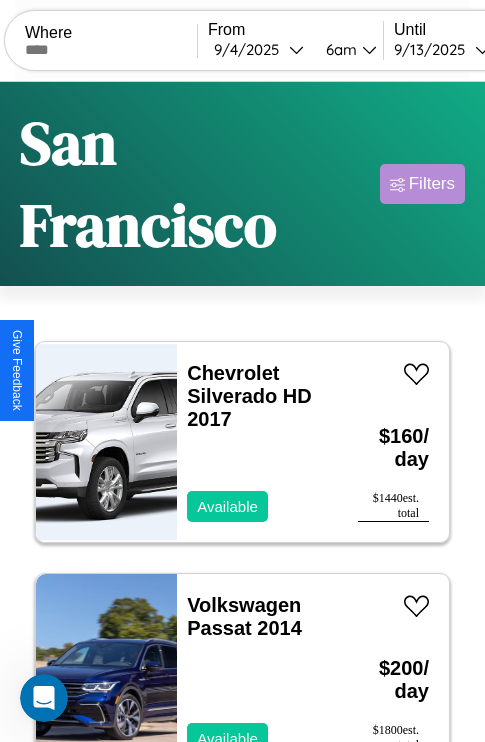 click on "Filters" at bounding box center [432, 184] 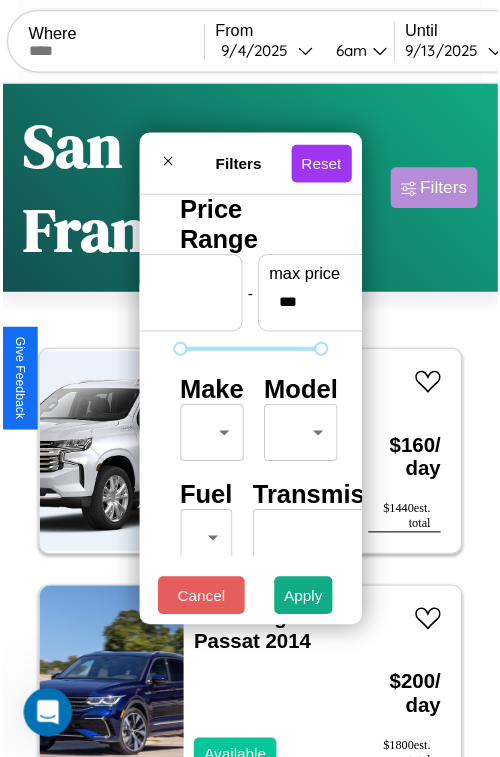 scroll, scrollTop: 59, scrollLeft: 0, axis: vertical 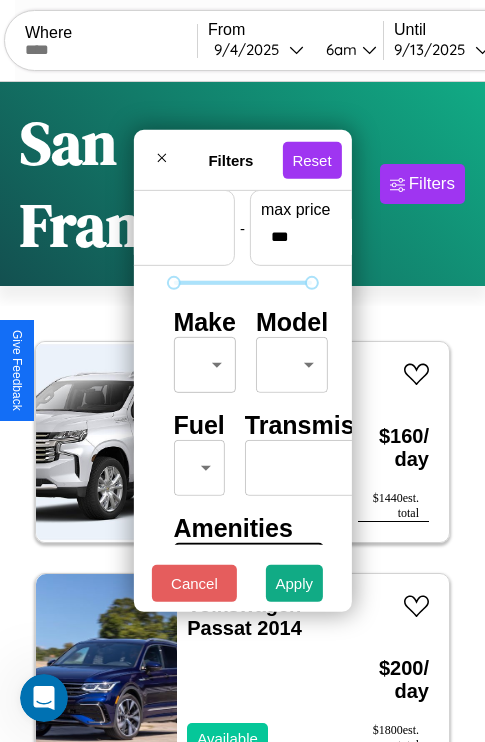 click on "CarGo Where From 9 / 4 / 2025 6am Until 9 / 13 / 2025 12pm Become a Host Login Sign Up San Francisco Filters 127  cars in this area These cars can be picked up in this city. Chevrolet   Silverado HD   2017 Available $ 160  / day $ 1440  est. total Volkswagen   Passat   2014 Available $ 200  / day $ 1800  est. total Tesla   Cybertruck   2023 Available $ 180  / day $ 1620  est. total BMW   R 1100 RT   2014 Available $ 100  / day $ 900  est. total Tesla   Cybertruck   2022 Unavailable $ 40  / day $ 360  est. total Toyota   FJ Cruiser   2018 Available $ 40  / day $ 360  est. total Infiniti   QX4   2022 Unavailable $ 150  / day $ 1350  est. total Volvo   B9TL   2014 Unavailable $ 160  / day $ 1440  est. total Nissan   NX   2014 Available $ 150  / day $ 1350  est. total Jaguar   XJ6   2021 Available $ 70  / day $ 630  est. total Acura   ILX   2019 Available $ 150  / day $ 1350  est. total Chevrolet   Matiz   2016 Unavailable $ 140  / day $ 1260  est. total Lamborghini   Diablo   2018 Available $ 170  / day $ 1530" at bounding box center [242, 453] 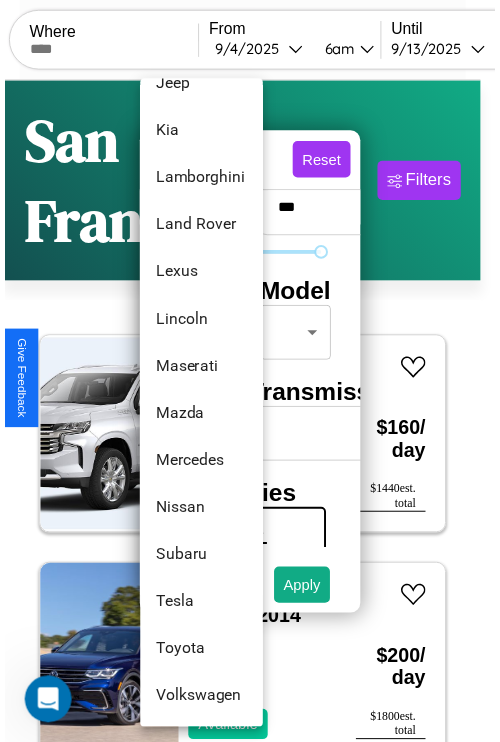 scroll, scrollTop: 1083, scrollLeft: 0, axis: vertical 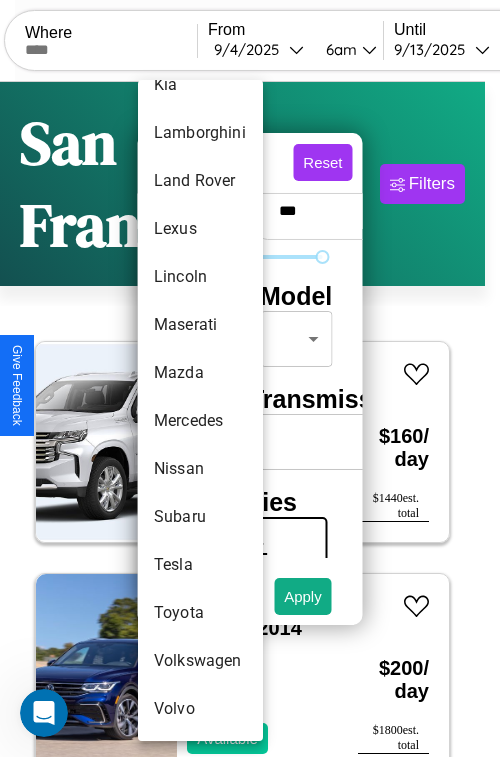 click on "Toyota" at bounding box center [200, 613] 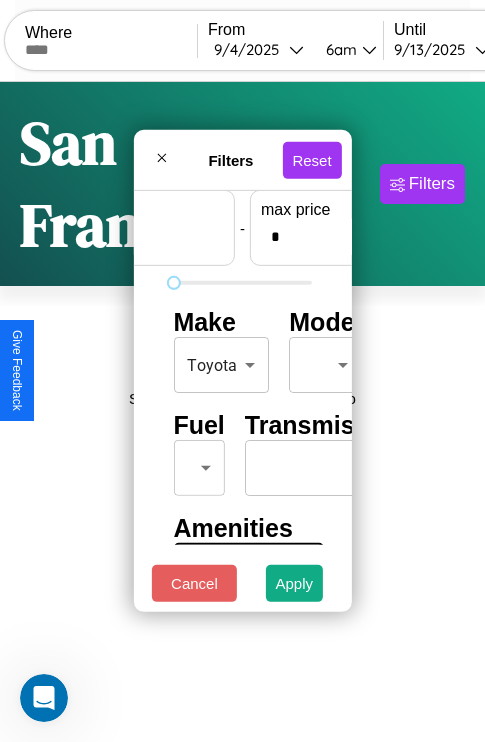 scroll, scrollTop: 59, scrollLeft: 124, axis: both 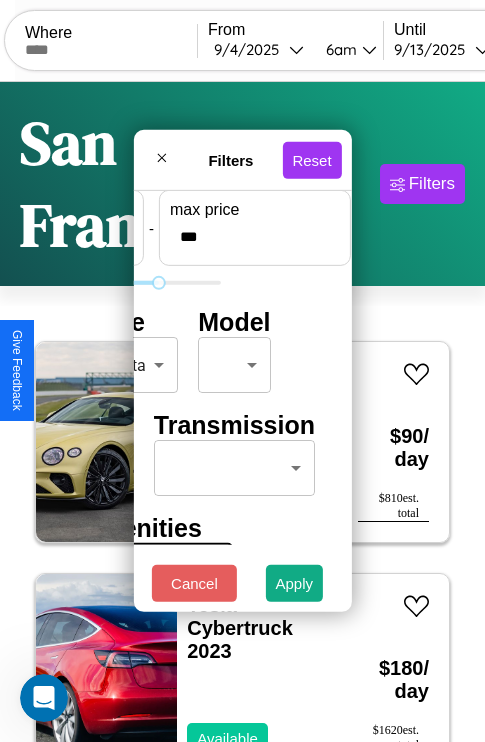 type on "***" 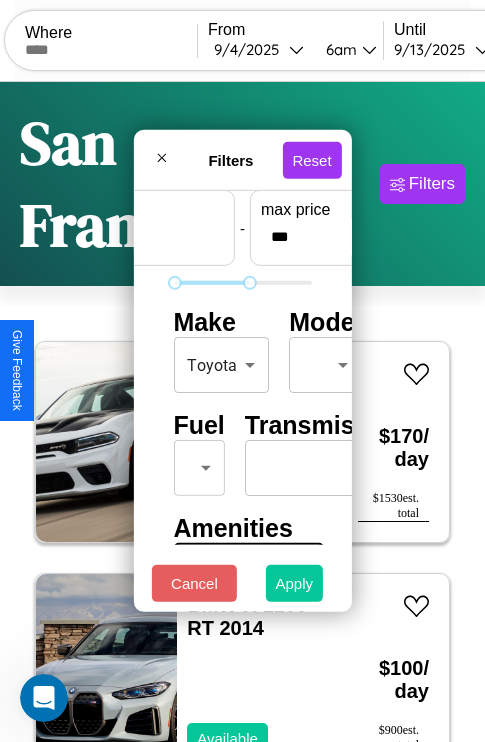 type on "*" 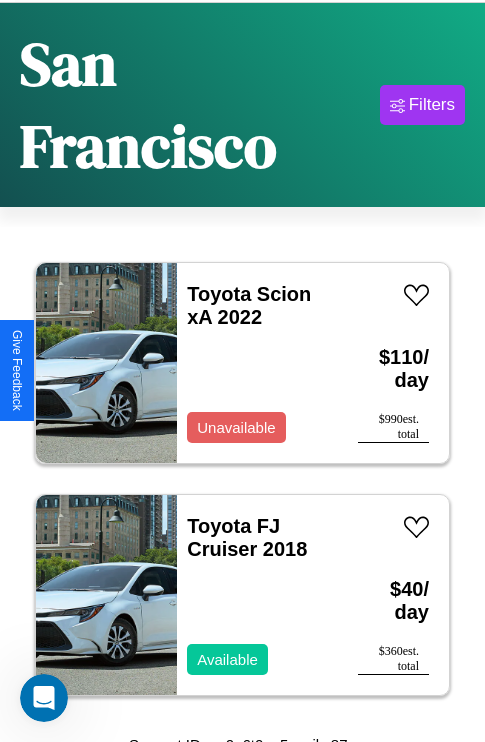 scroll, scrollTop: 95, scrollLeft: 0, axis: vertical 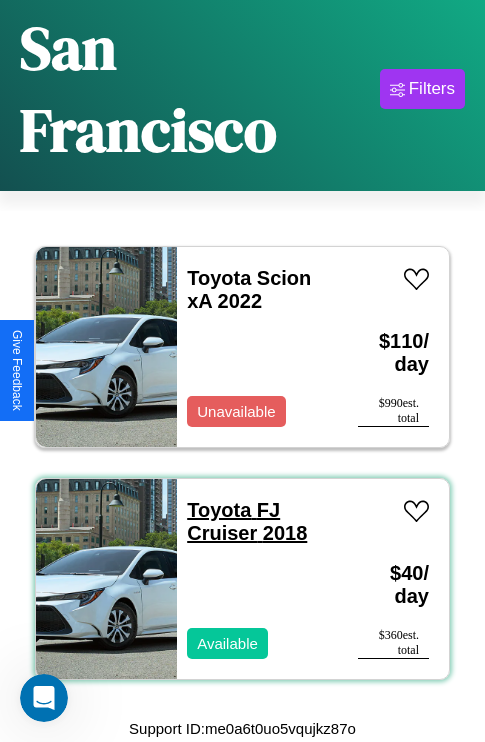 click on "Toyota   FJ Cruiser   2018" at bounding box center [247, 521] 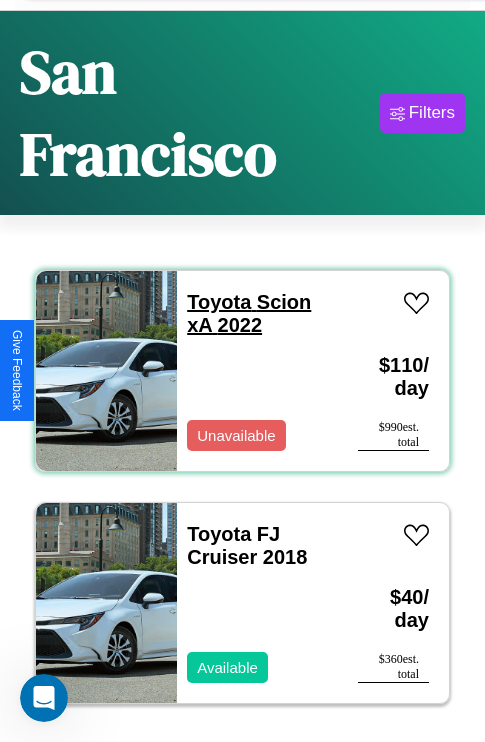 click on "Toyota   Scion xA   2022" at bounding box center [249, 313] 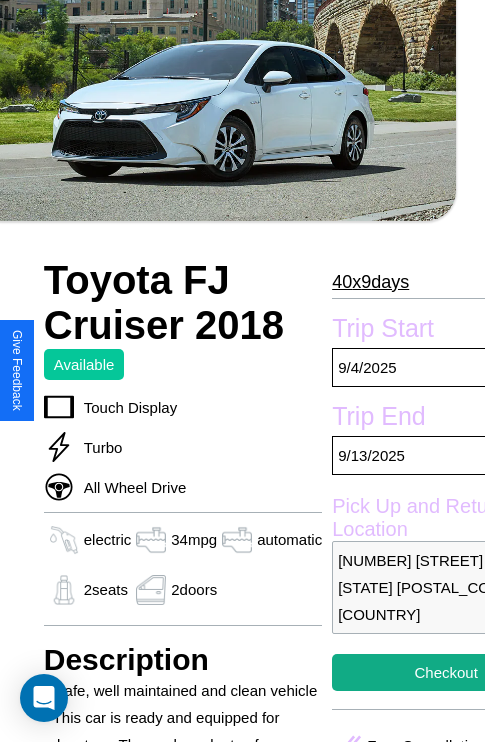 scroll, scrollTop: 435, scrollLeft: 96, axis: both 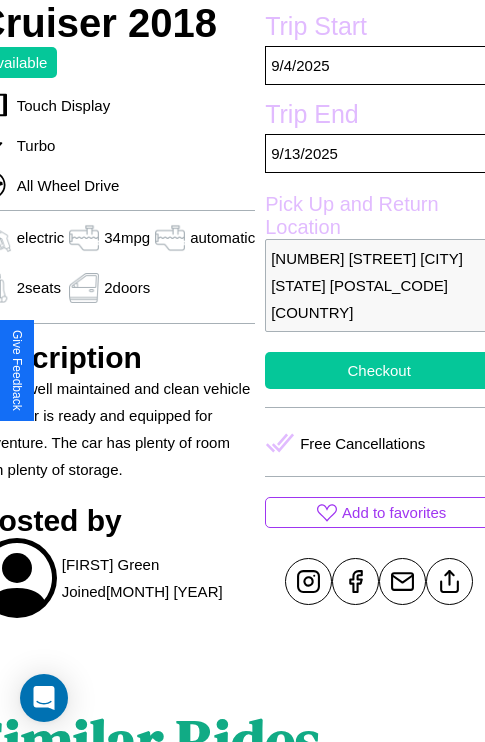 click on "Checkout" at bounding box center (379, 370) 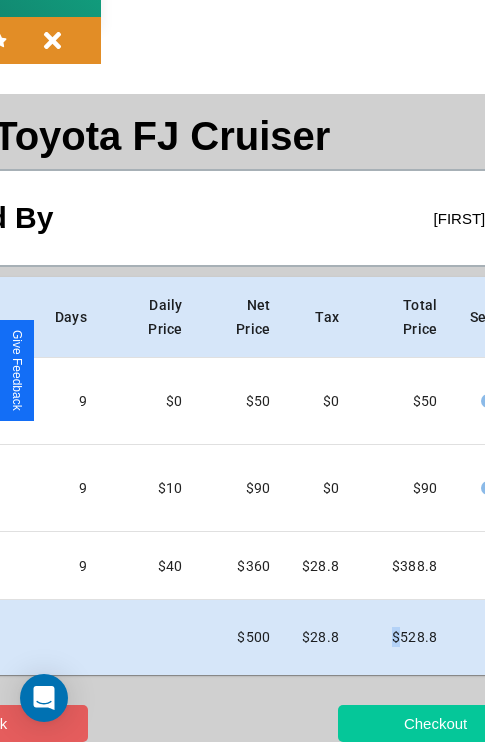 click on "Checkout" at bounding box center (435, 723) 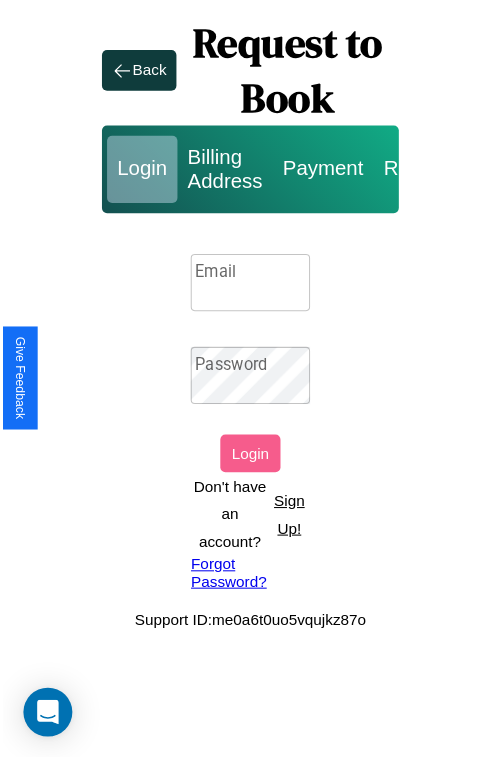 scroll, scrollTop: 0, scrollLeft: 0, axis: both 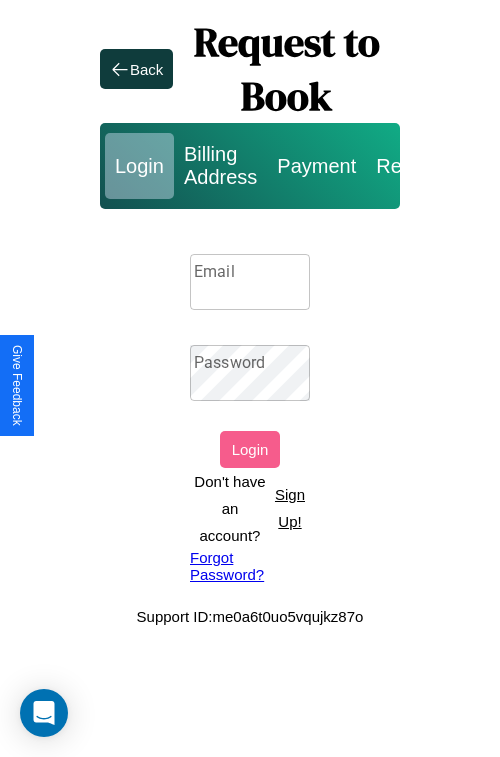 click on "Sign Up!" at bounding box center (290, 508) 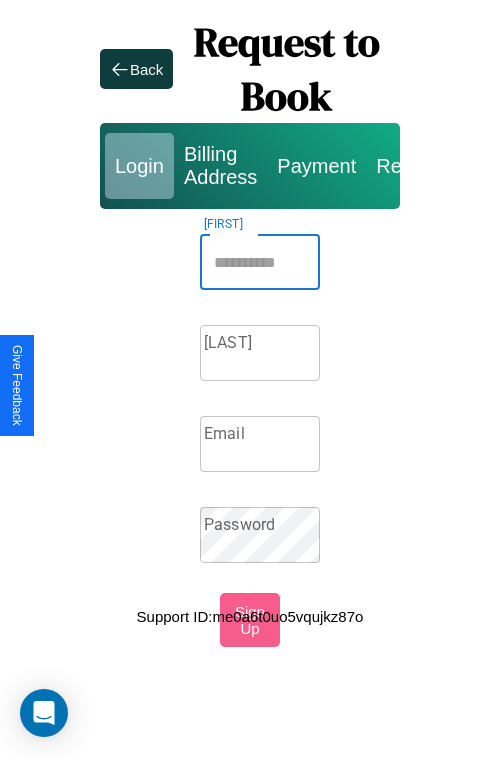 click on "Firstname" at bounding box center [260, 262] 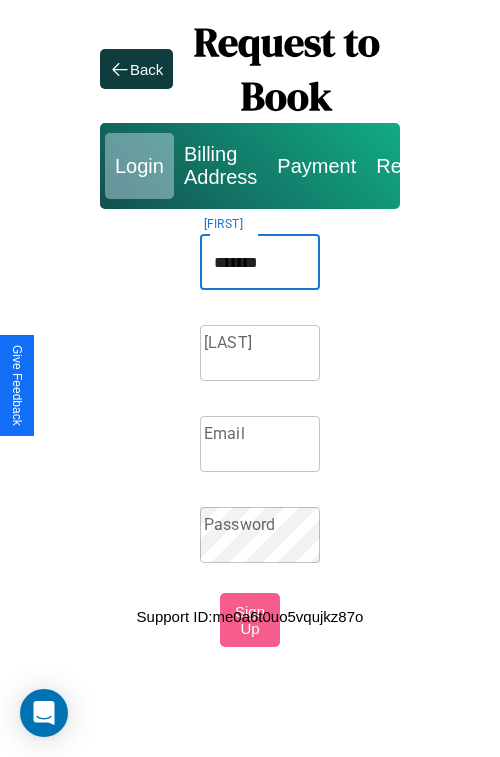 type on "*******" 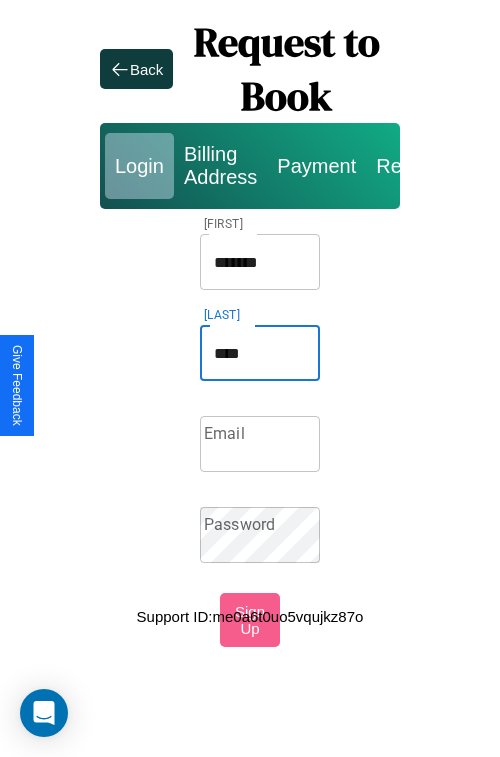 type on "****" 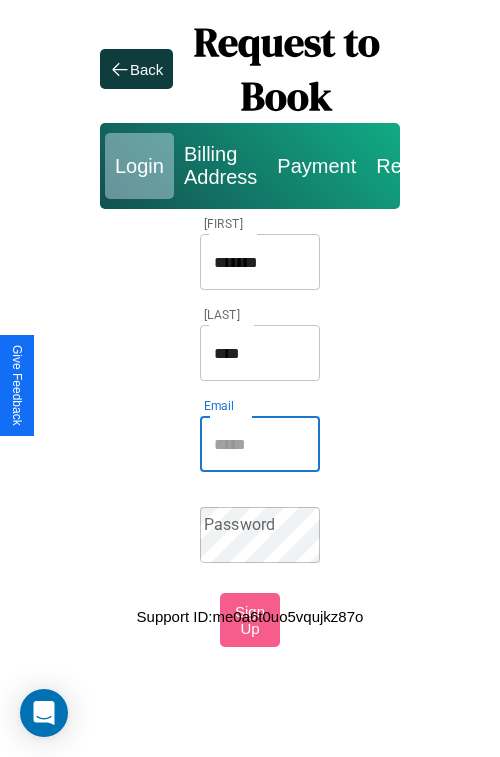 click on "Email" at bounding box center [260, 444] 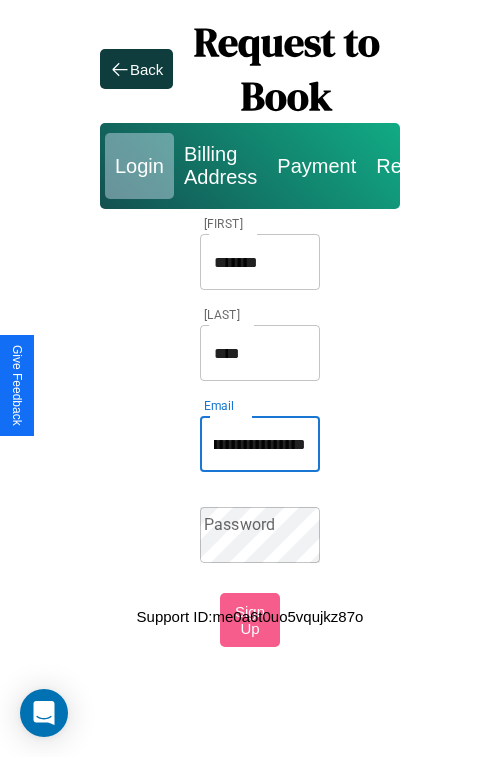 scroll, scrollTop: 0, scrollLeft: 97, axis: horizontal 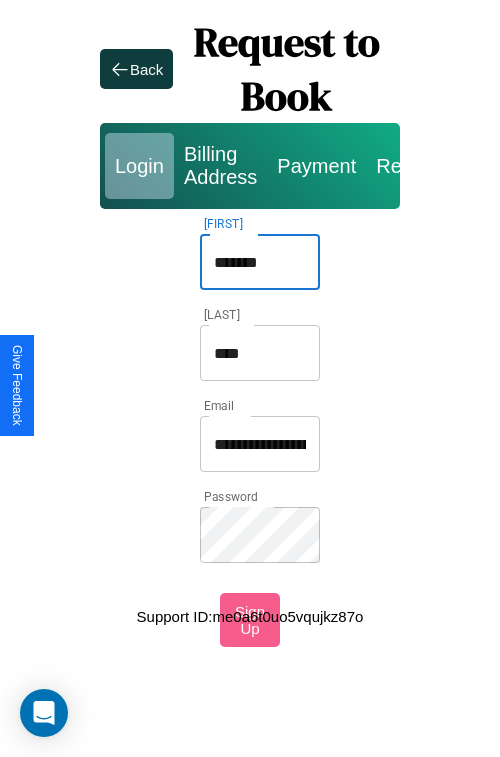 click on "*******" at bounding box center [260, 262] 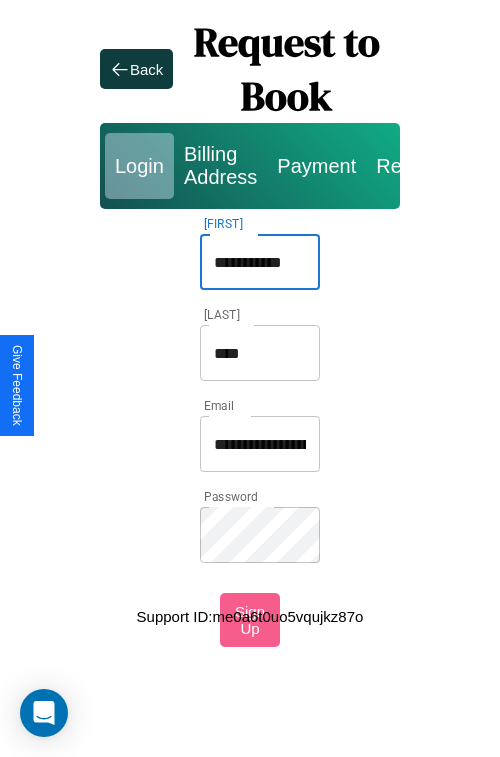 type on "**********" 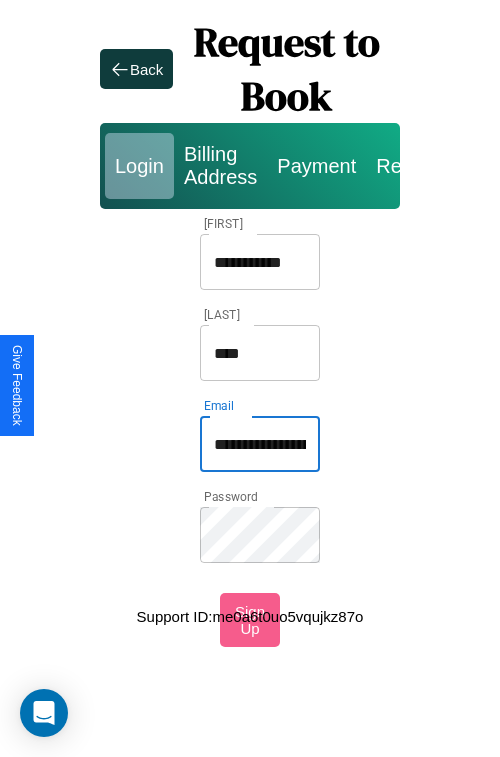 click on "**********" at bounding box center (260, 444) 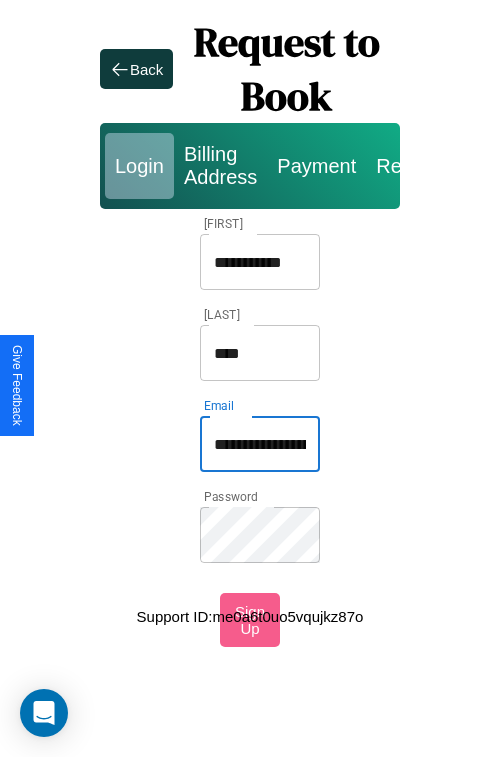 type on "**********" 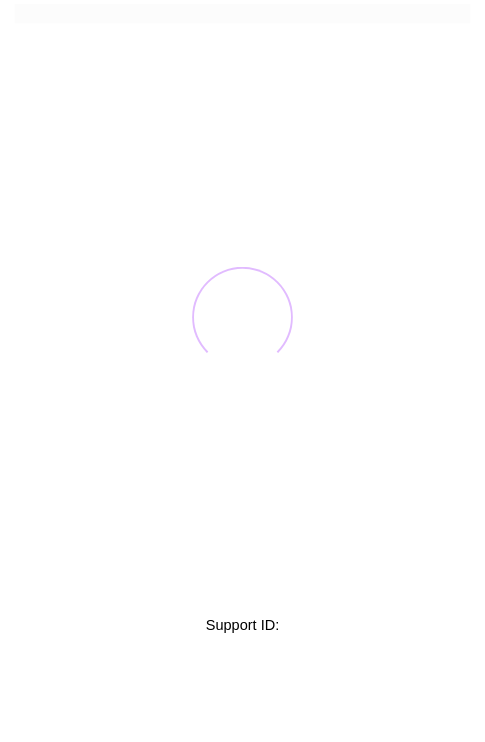 scroll, scrollTop: 0, scrollLeft: 0, axis: both 